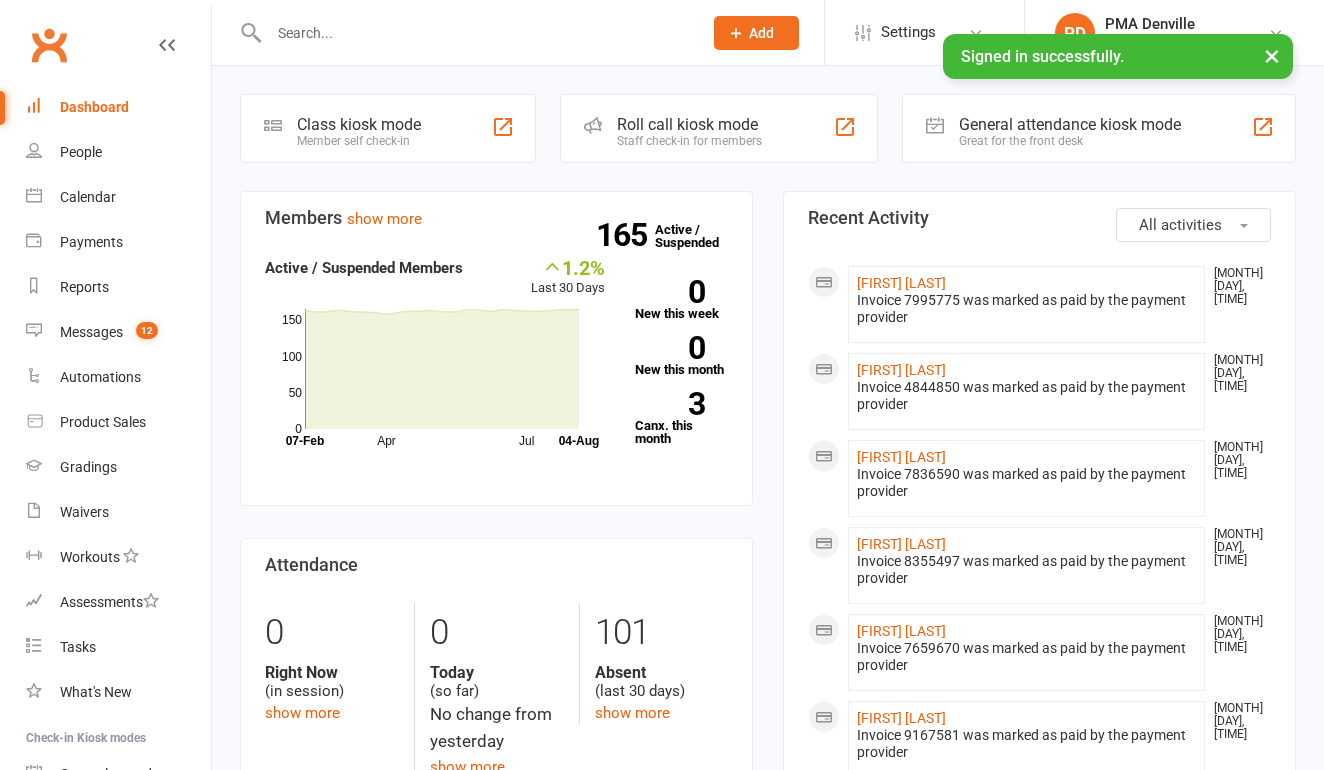 scroll, scrollTop: 0, scrollLeft: 0, axis: both 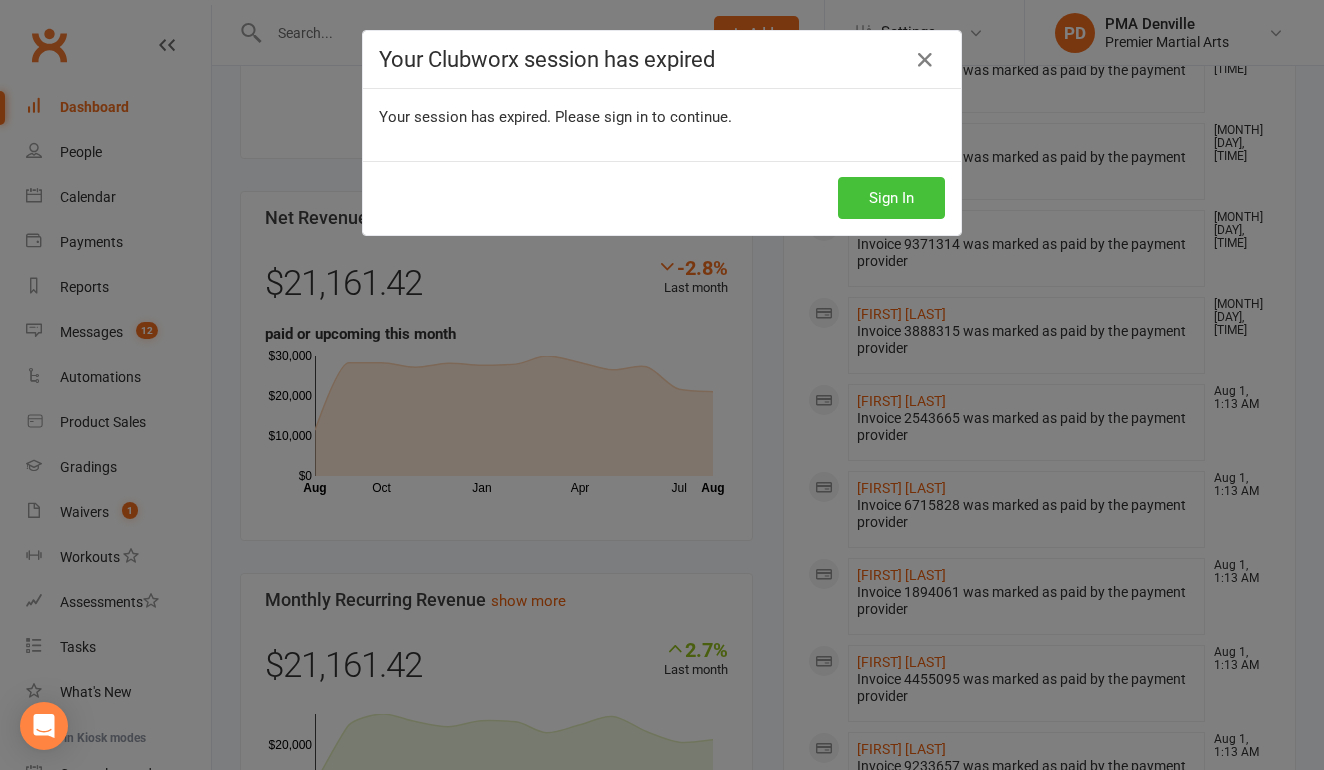 click on "Sign In" at bounding box center (891, 198) 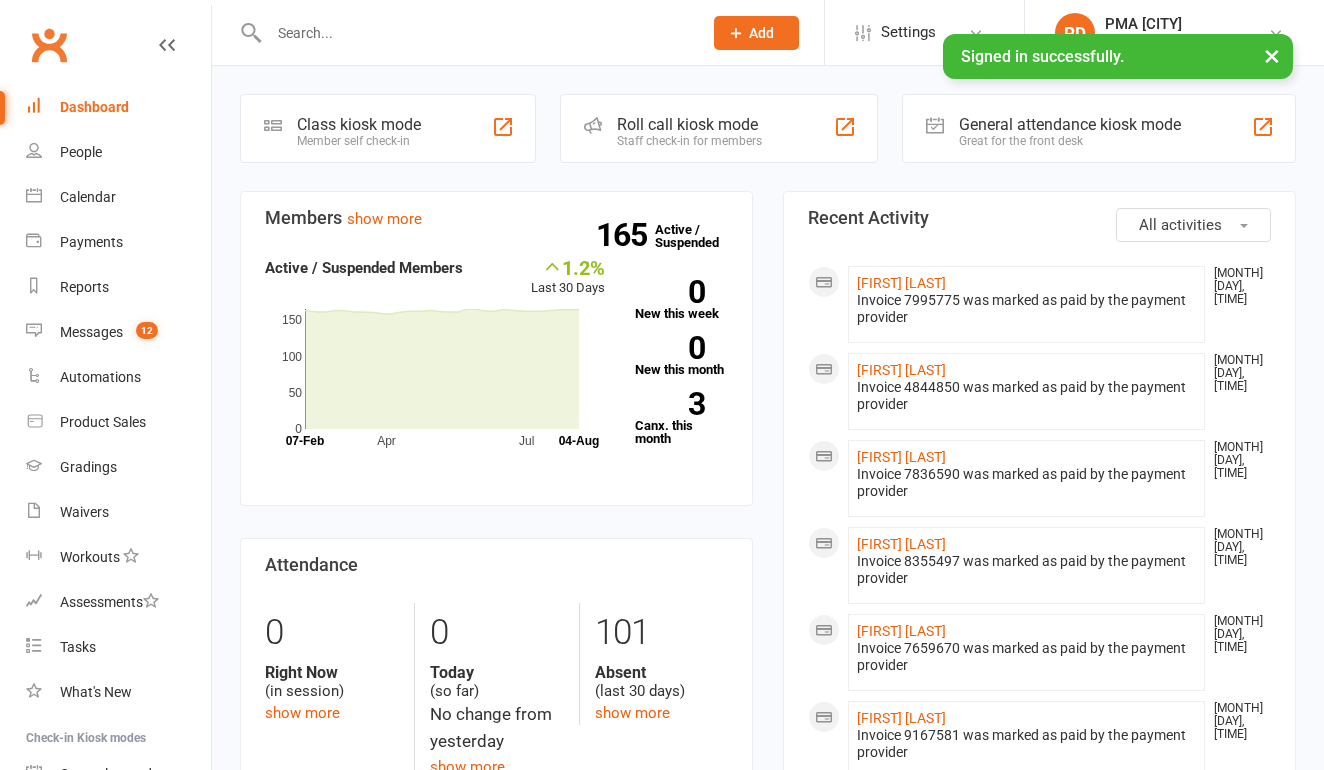 scroll, scrollTop: 0, scrollLeft: 0, axis: both 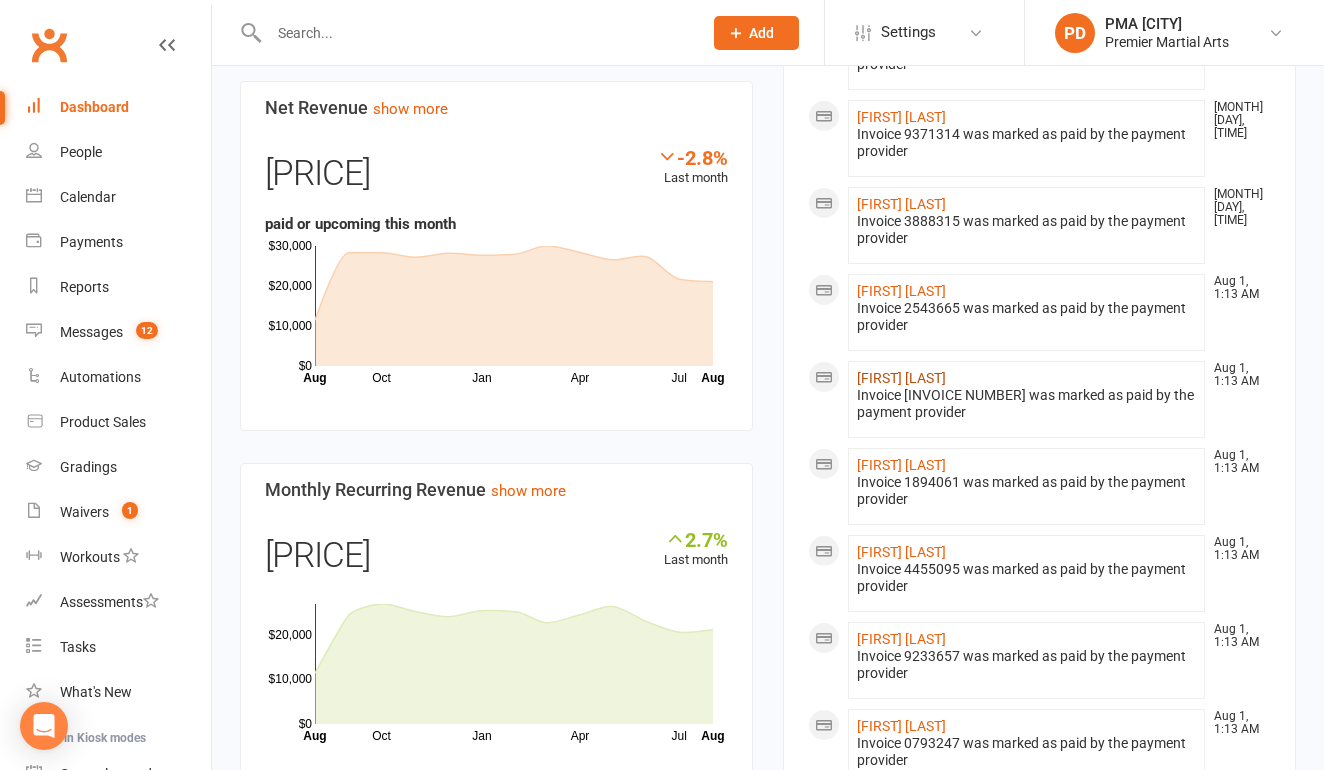 click on "[FIRST] [LAST]" 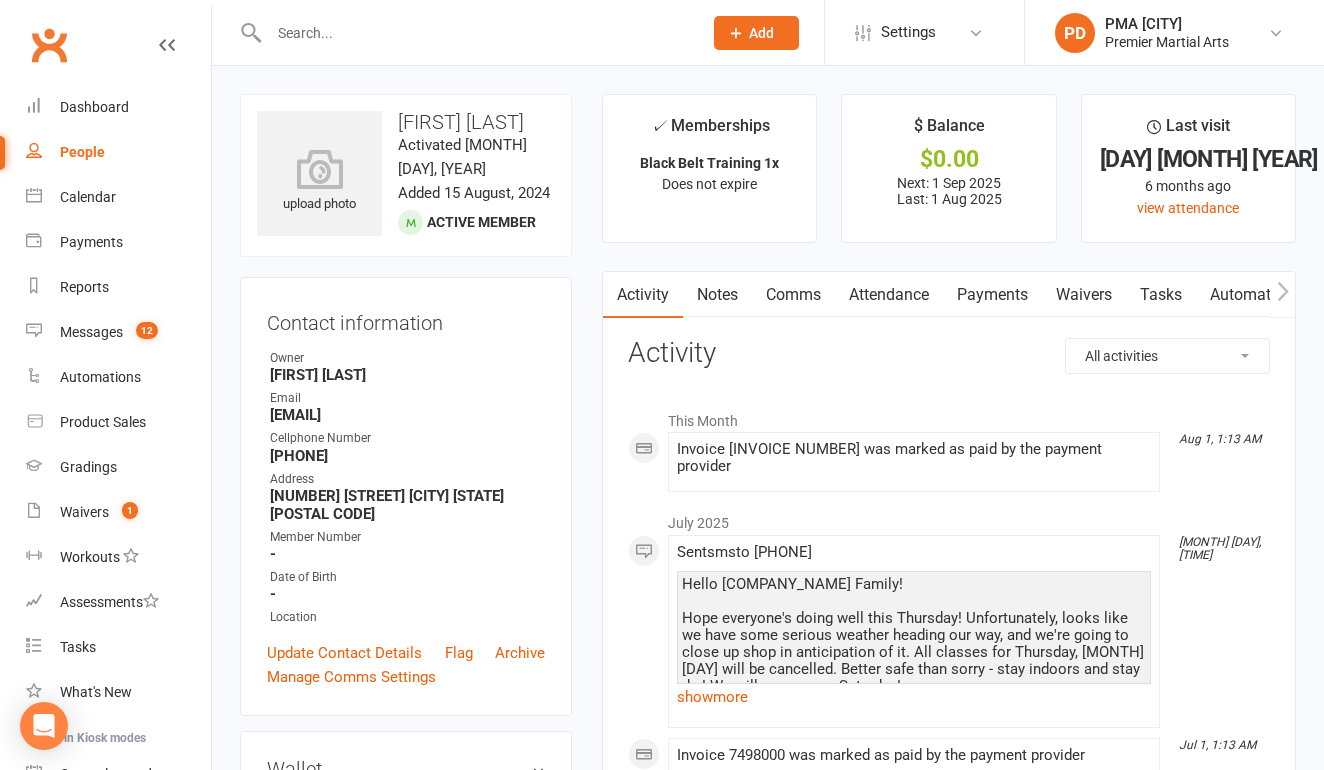 scroll, scrollTop: 0, scrollLeft: 0, axis: both 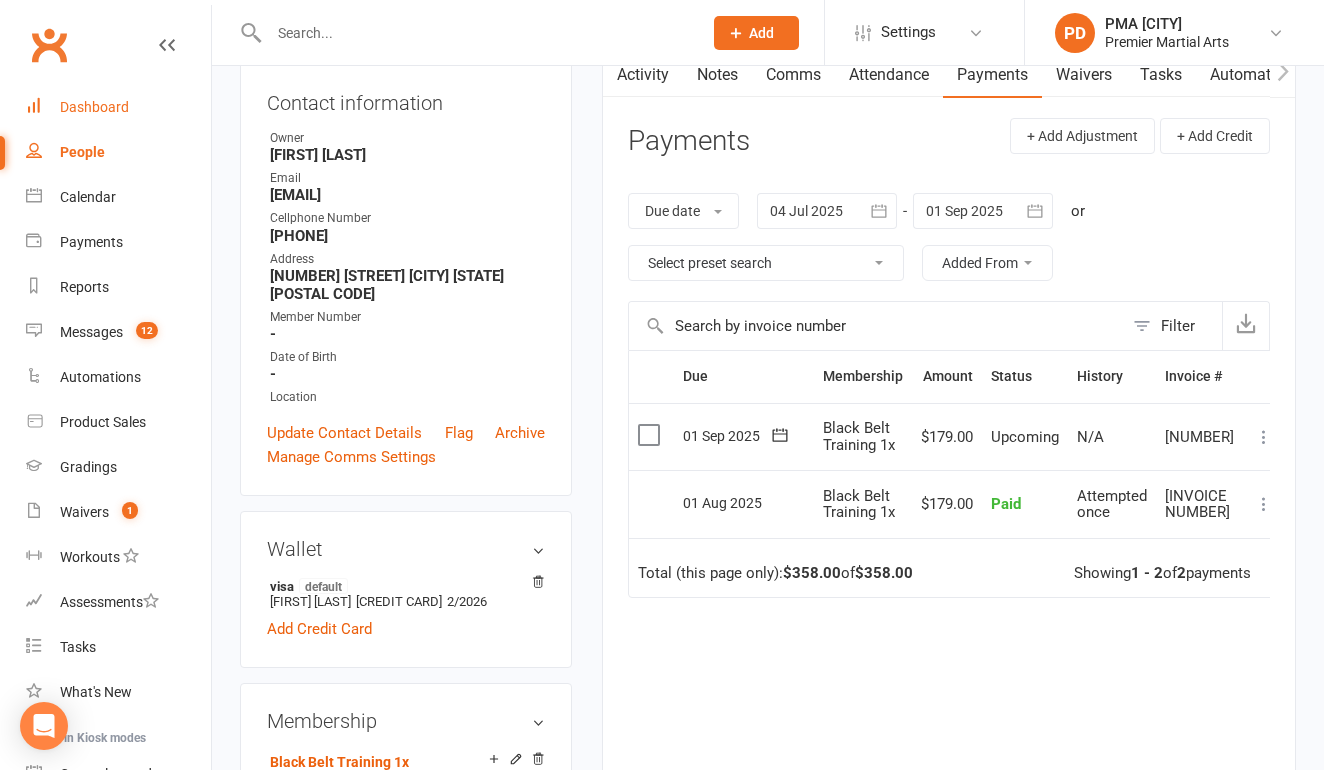 click on "Dashboard" at bounding box center [118, 107] 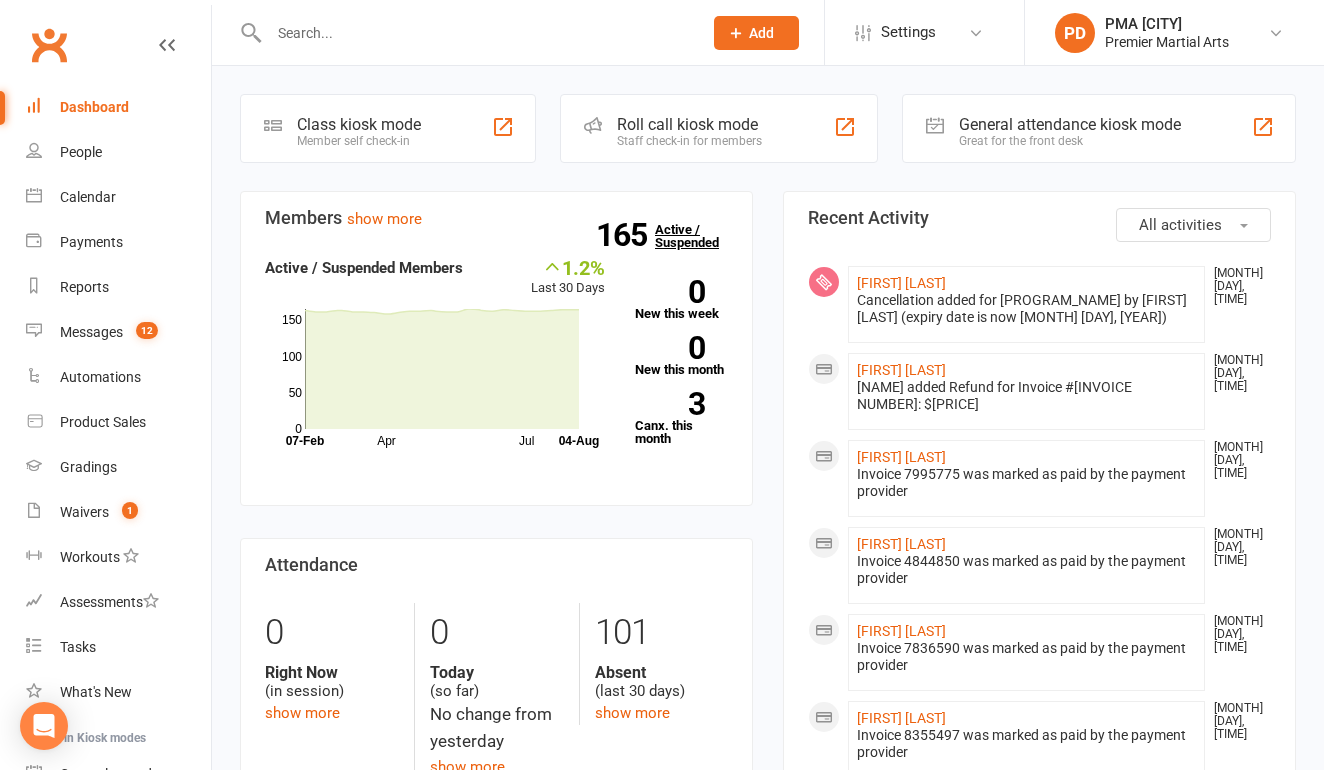 click on "165" at bounding box center (625, 235) 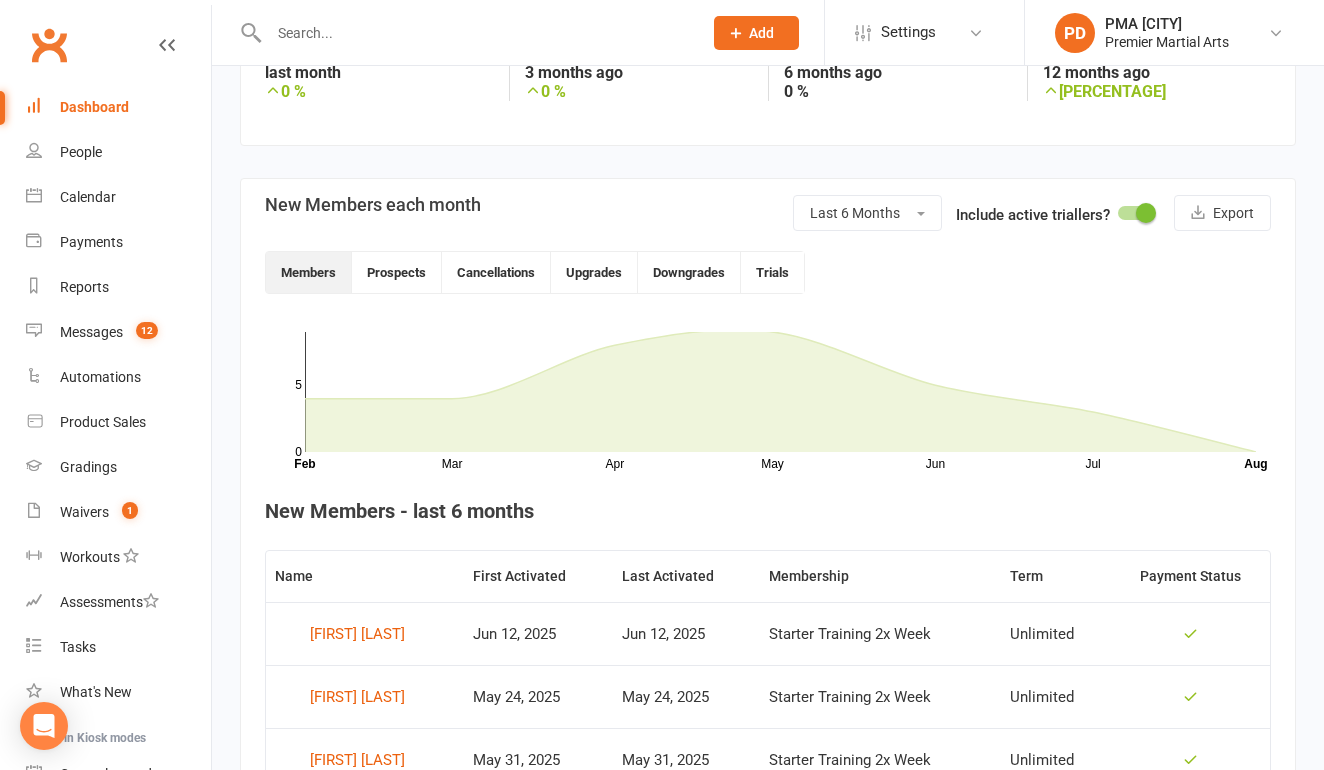 scroll, scrollTop: 369, scrollLeft: 0, axis: vertical 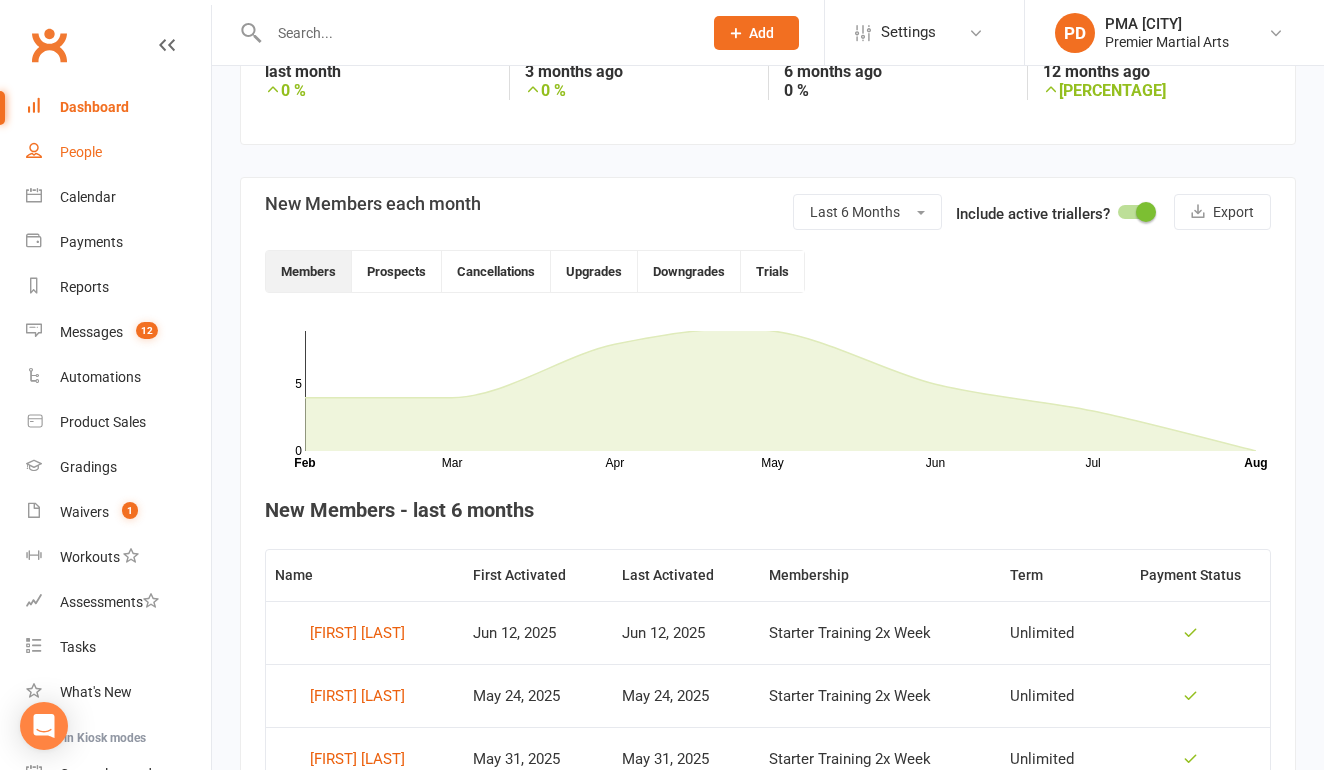 click on "People" at bounding box center (81, 152) 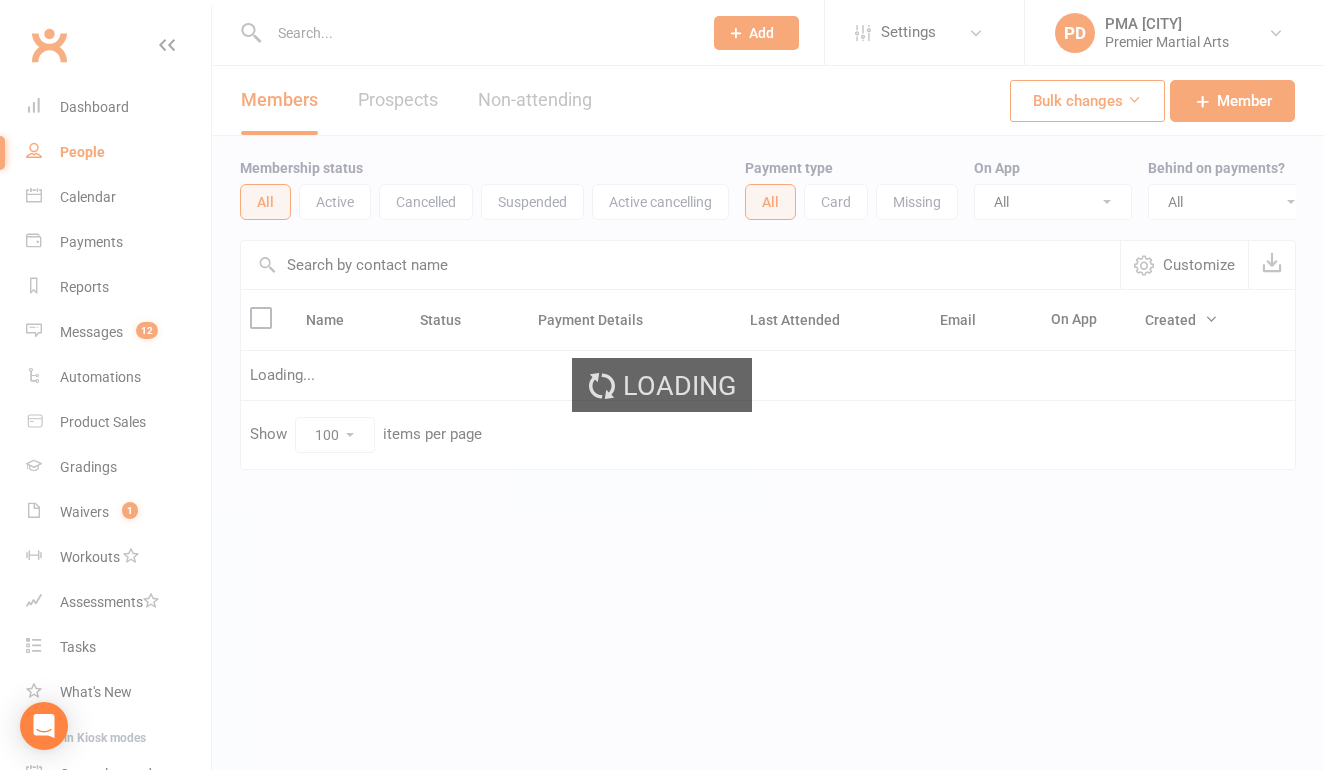 scroll, scrollTop: 0, scrollLeft: 0, axis: both 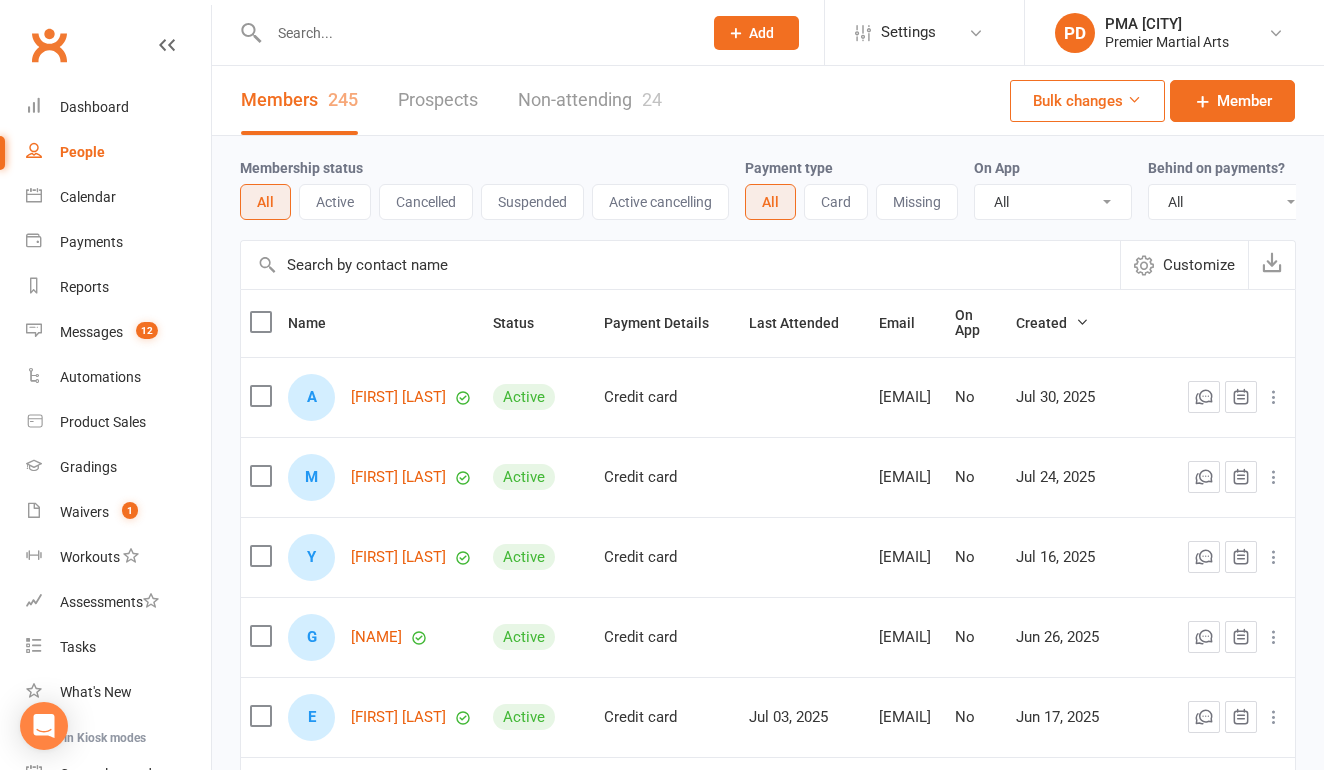 click on "Suspended" at bounding box center (532, 202) 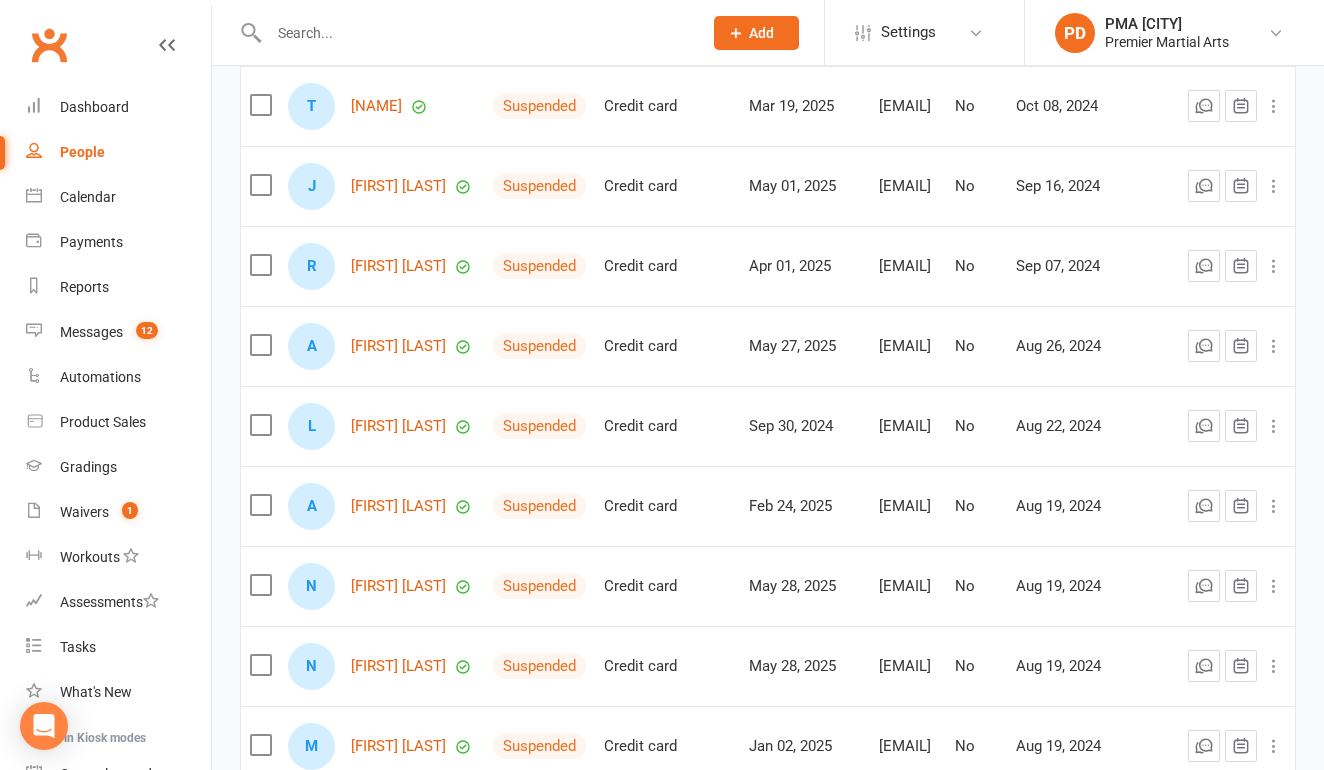 scroll, scrollTop: 772, scrollLeft: 0, axis: vertical 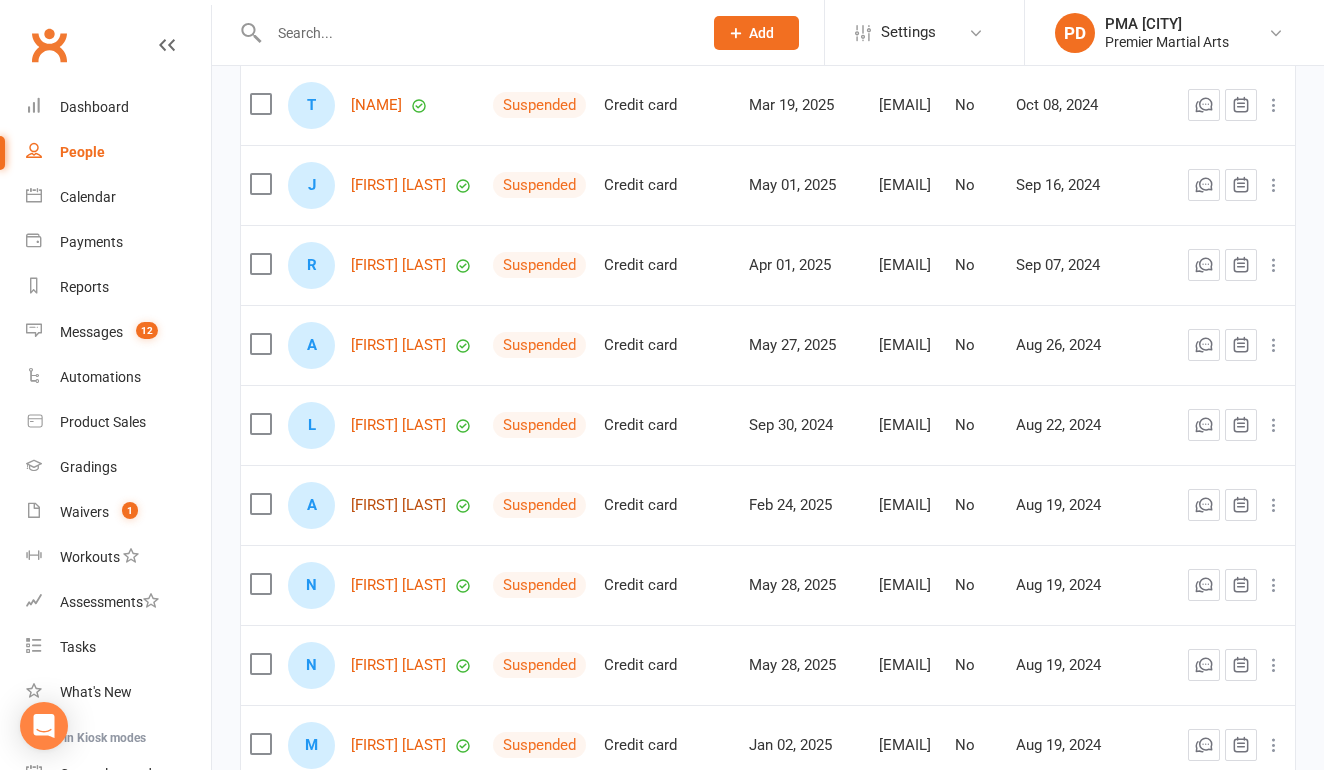 click on "[FIRST] [LAST]" at bounding box center (398, 505) 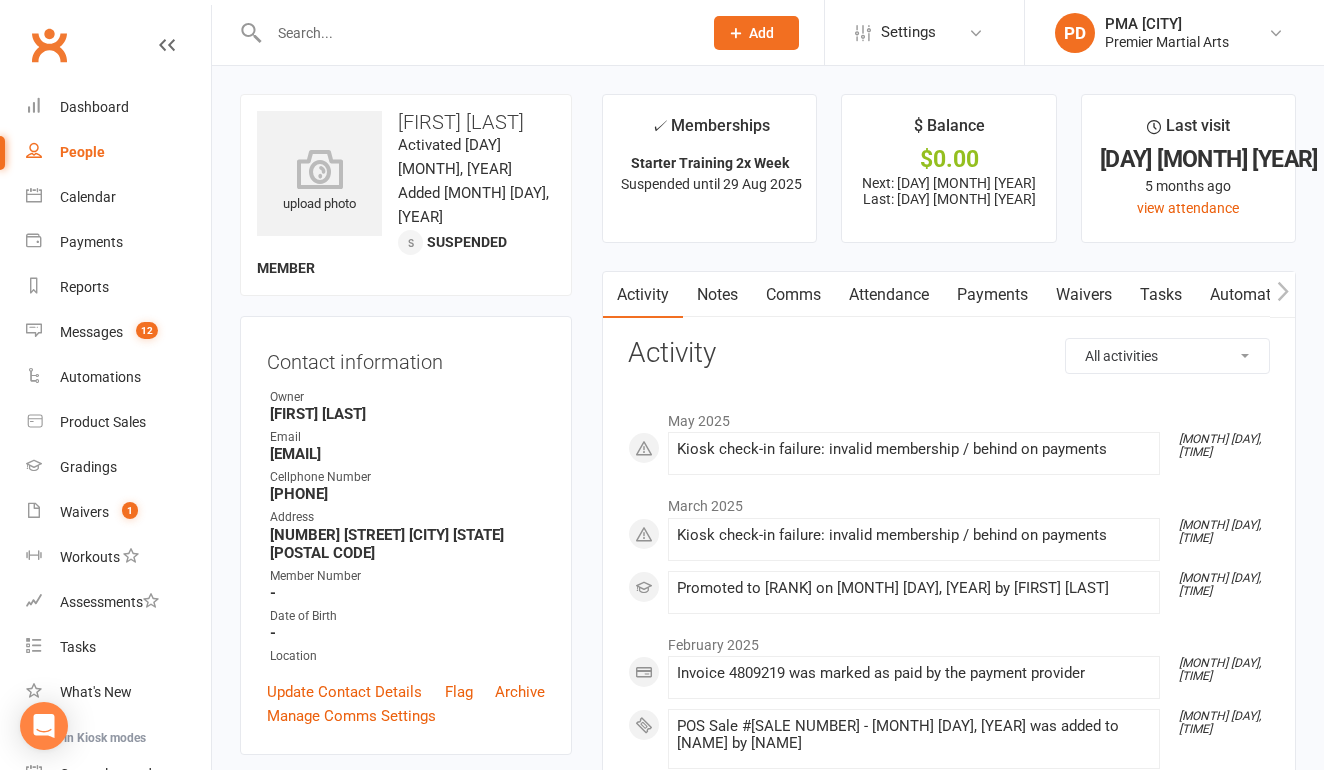 scroll, scrollTop: 0, scrollLeft: 0, axis: both 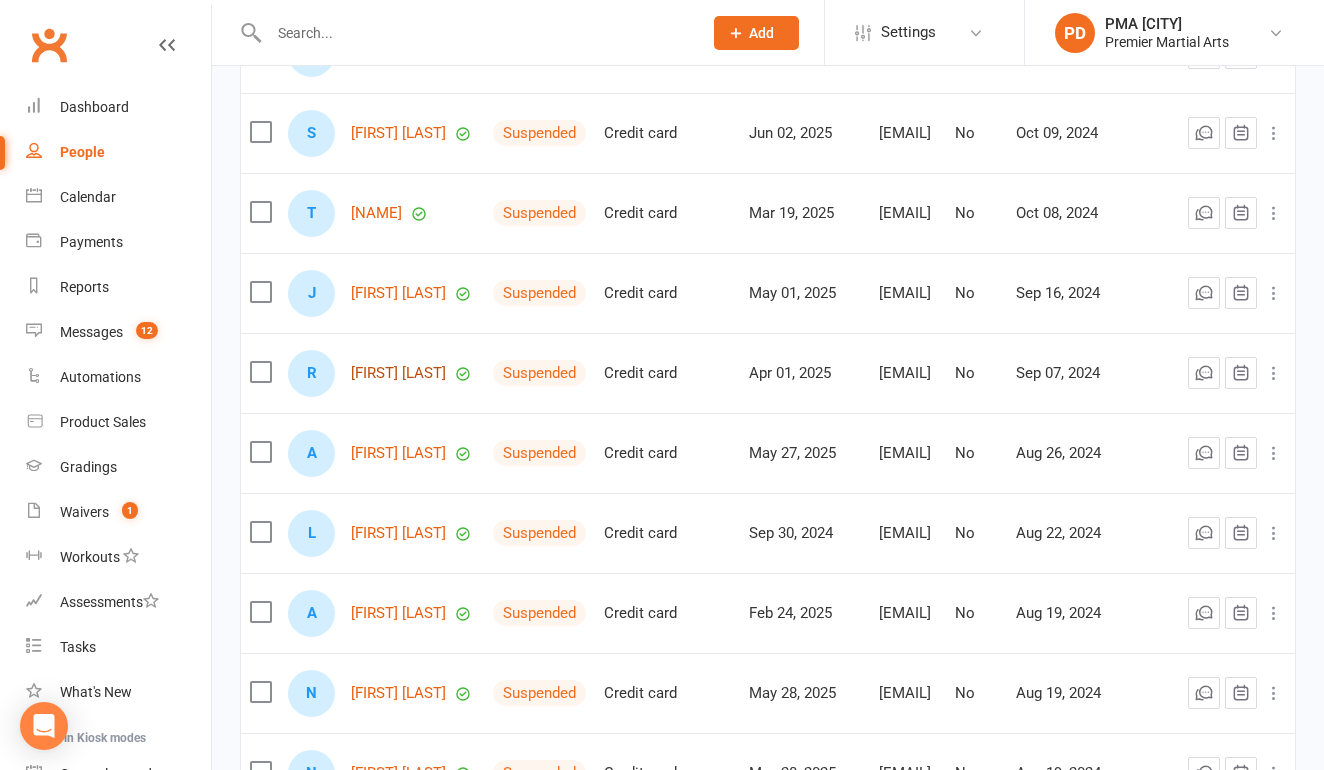 click on "[FIRST] [LAST]" at bounding box center (398, 373) 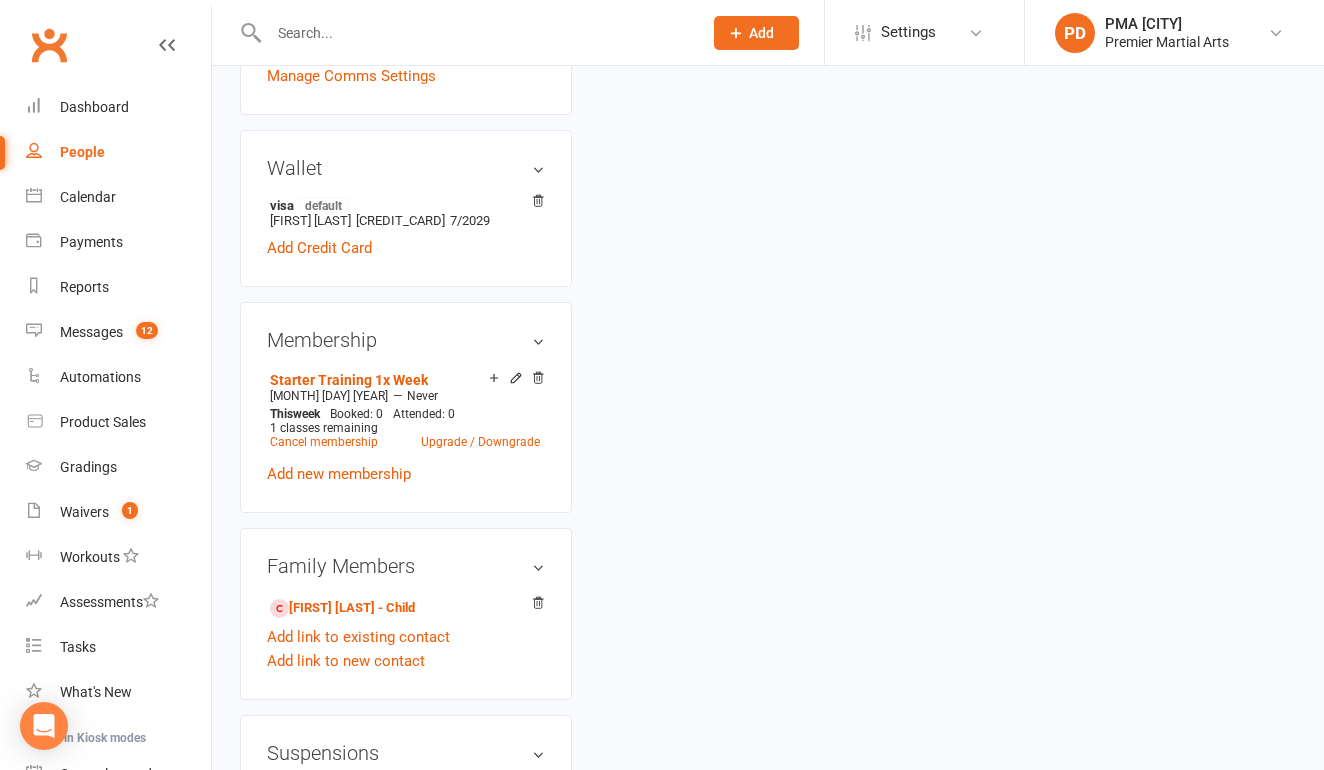 scroll, scrollTop: 0, scrollLeft: 0, axis: both 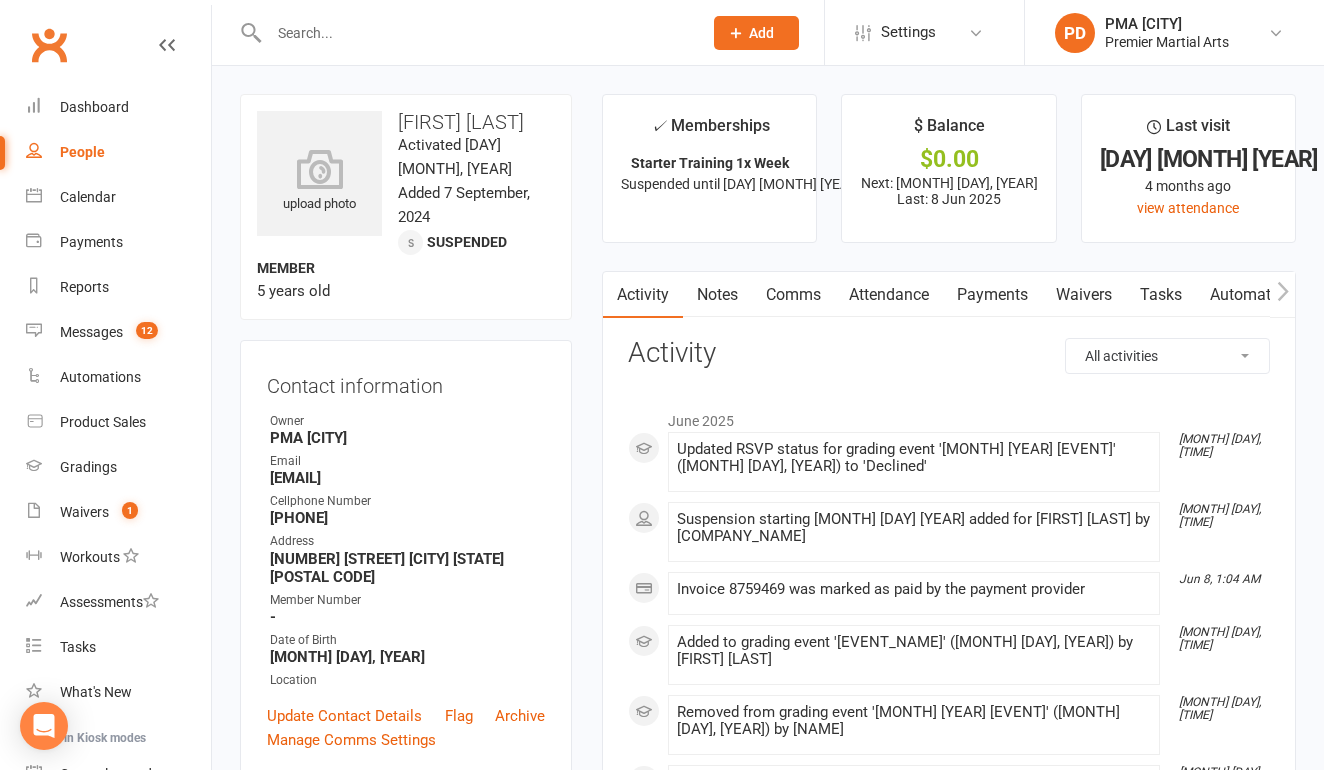 select on "100" 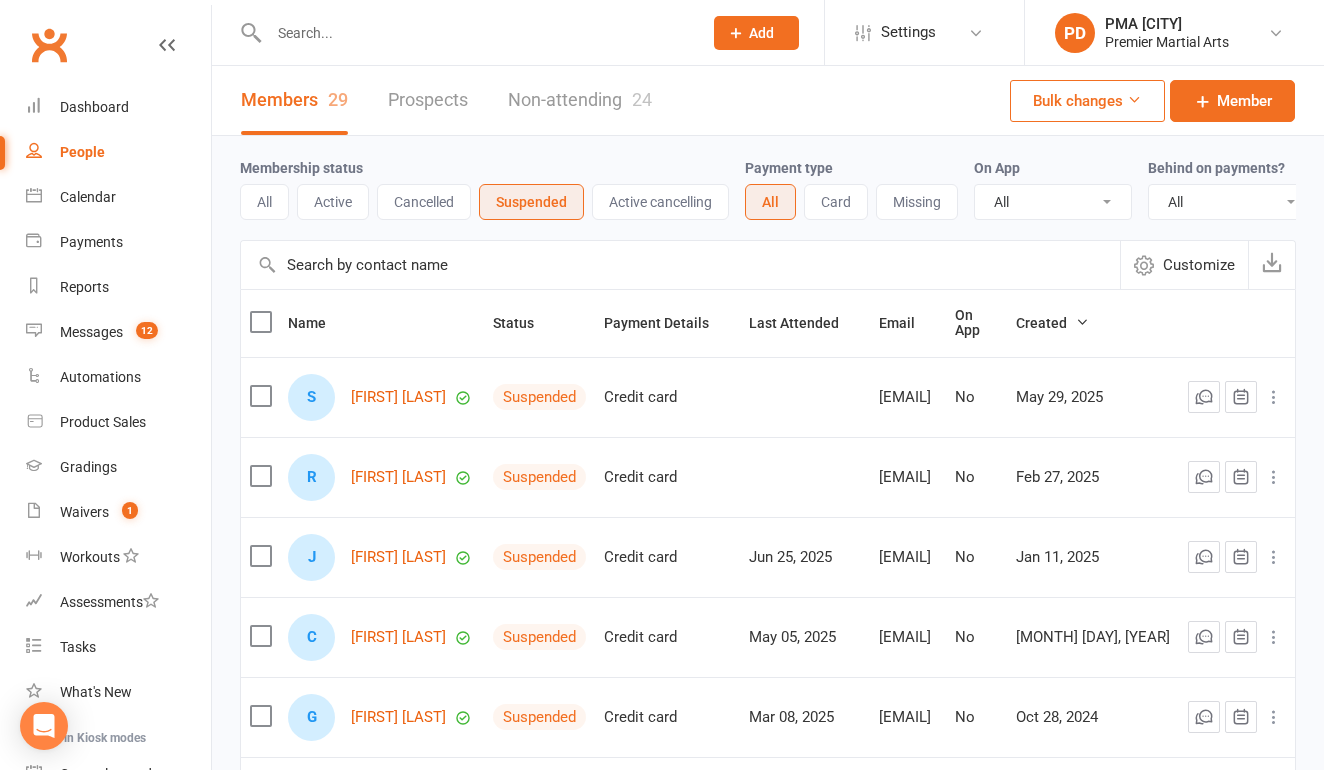 scroll, scrollTop: 0, scrollLeft: 0, axis: both 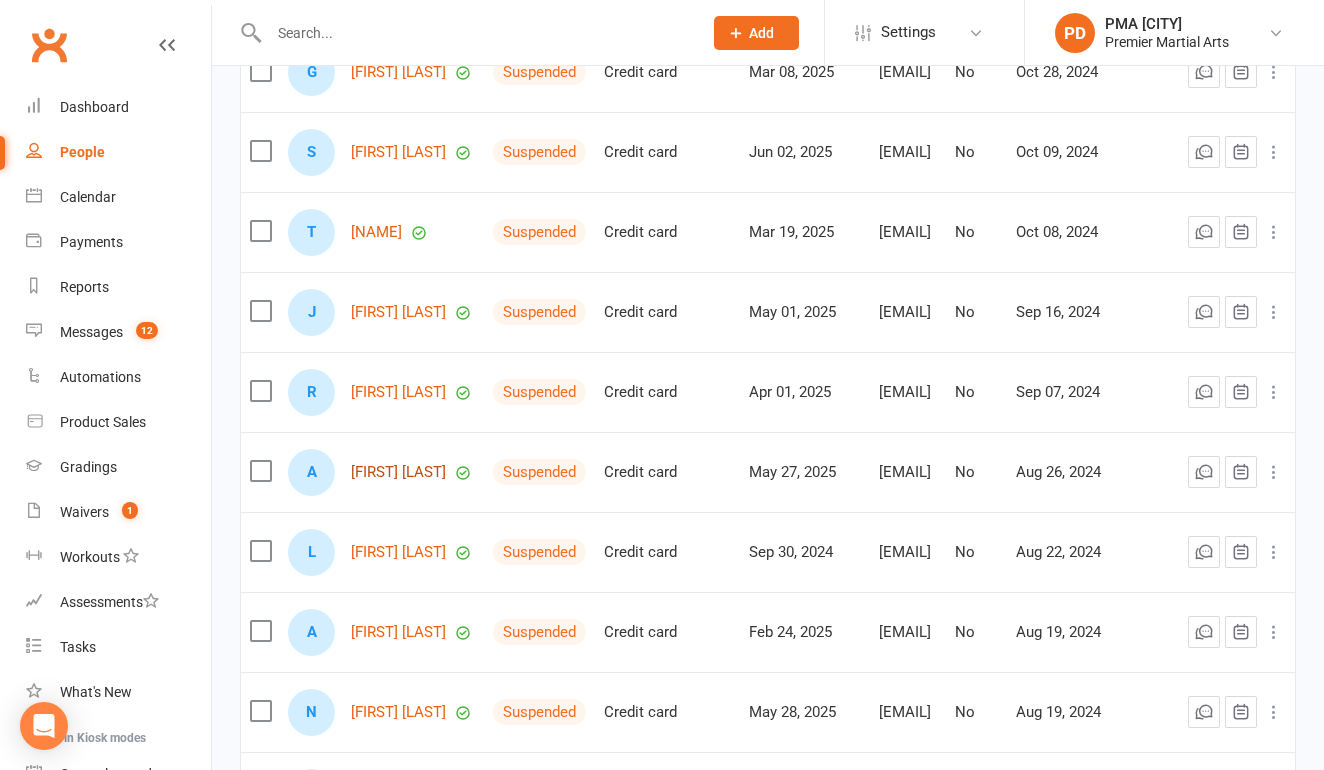click on "[FIRST] [LAST]" at bounding box center [398, 472] 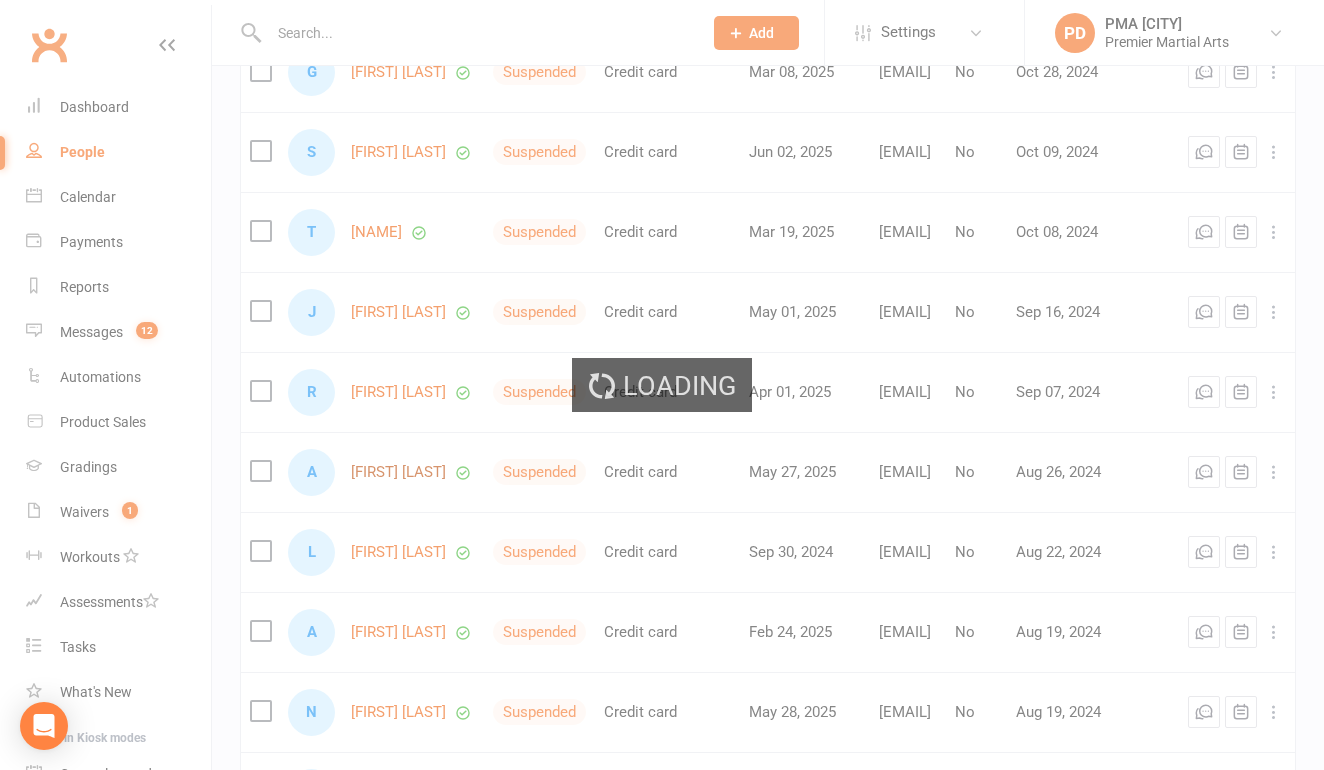 scroll, scrollTop: 0, scrollLeft: 0, axis: both 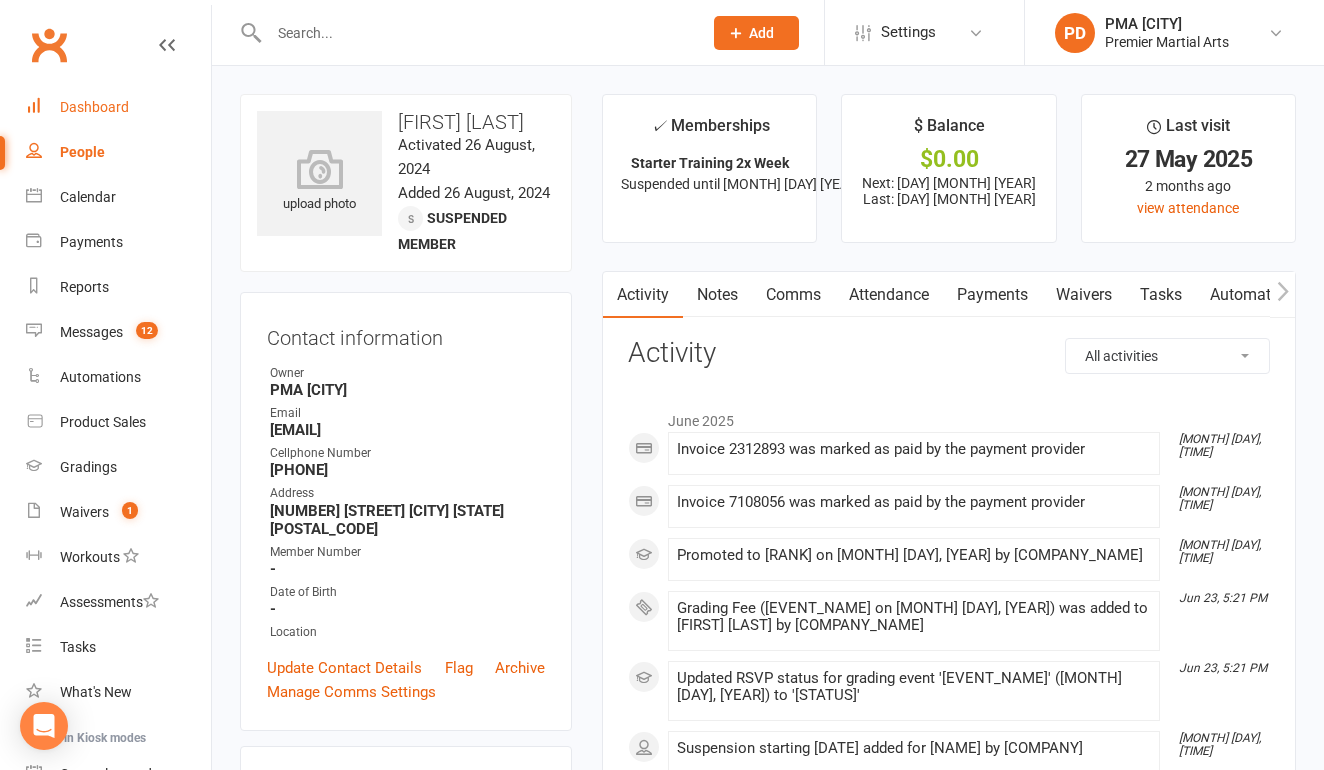 click on "Dashboard" at bounding box center (94, 107) 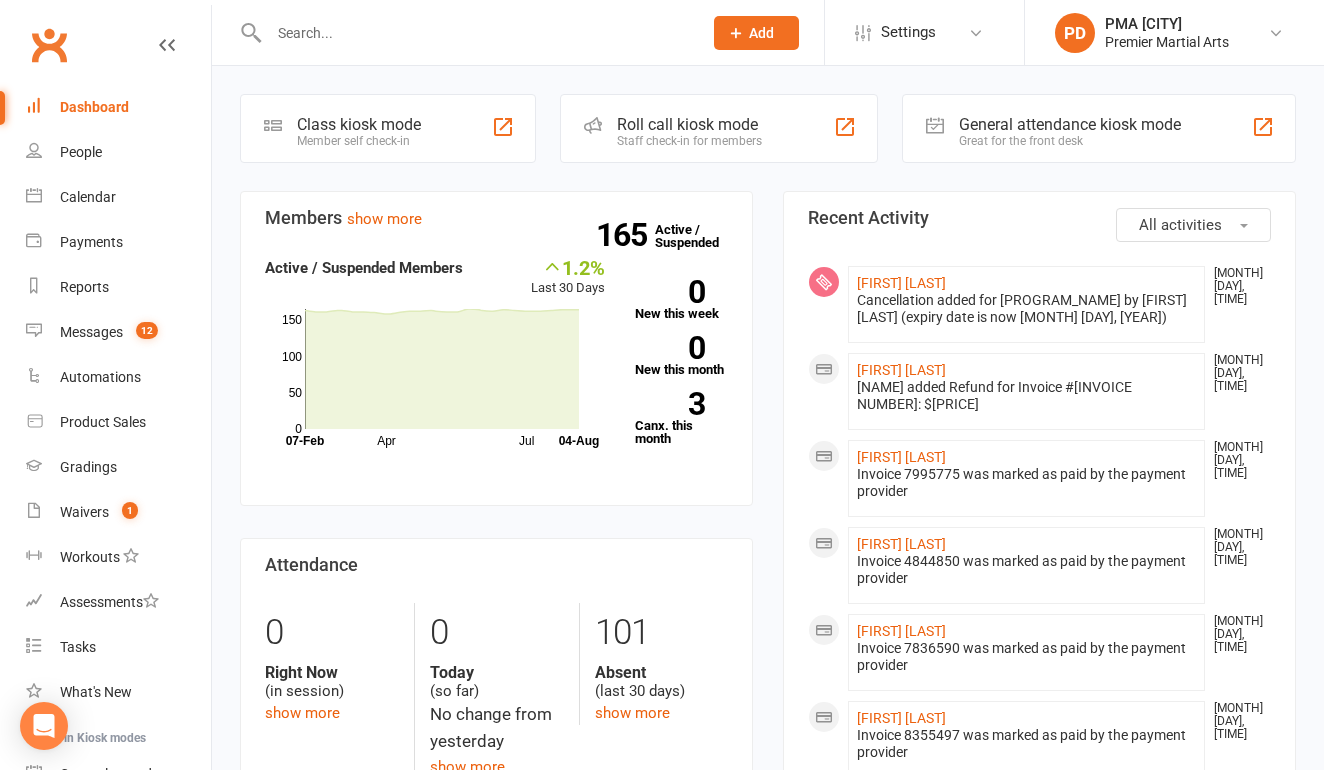 click at bounding box center (475, 33) 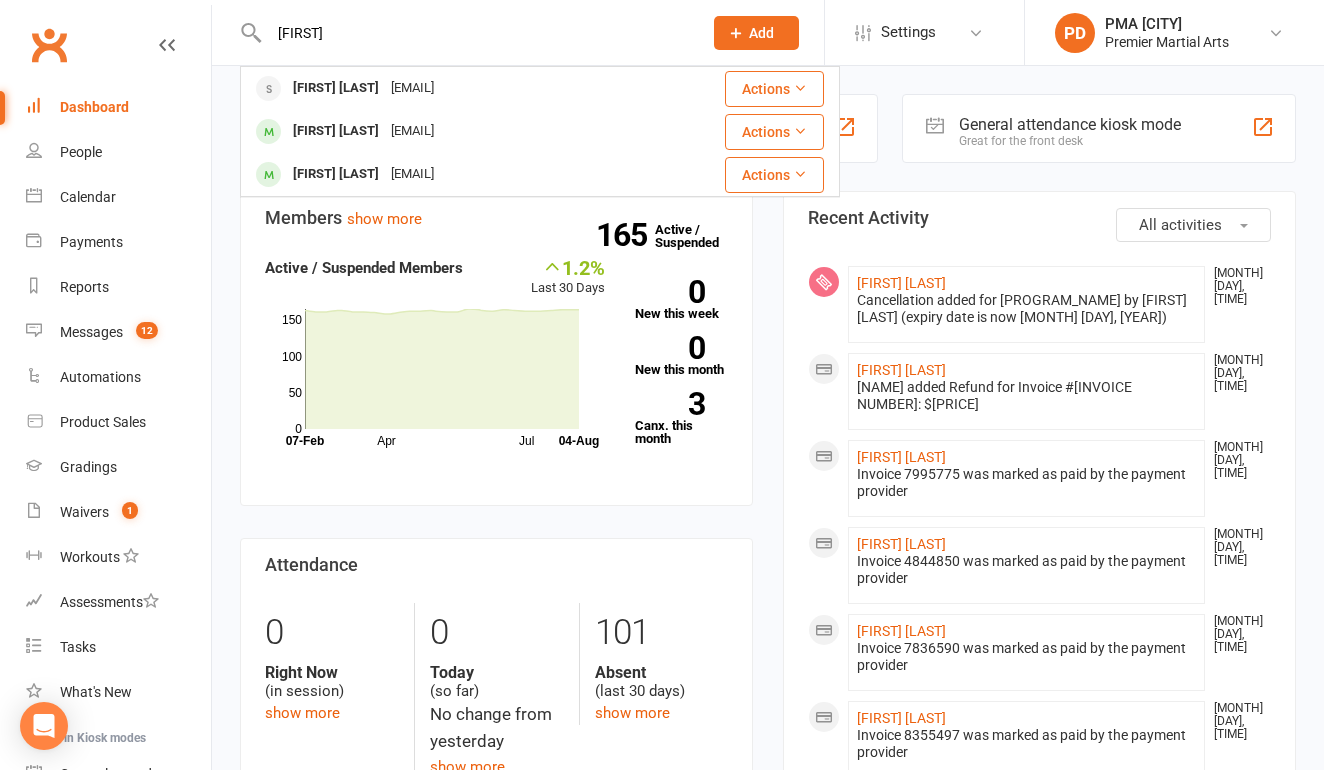 type on "[FIRST]" 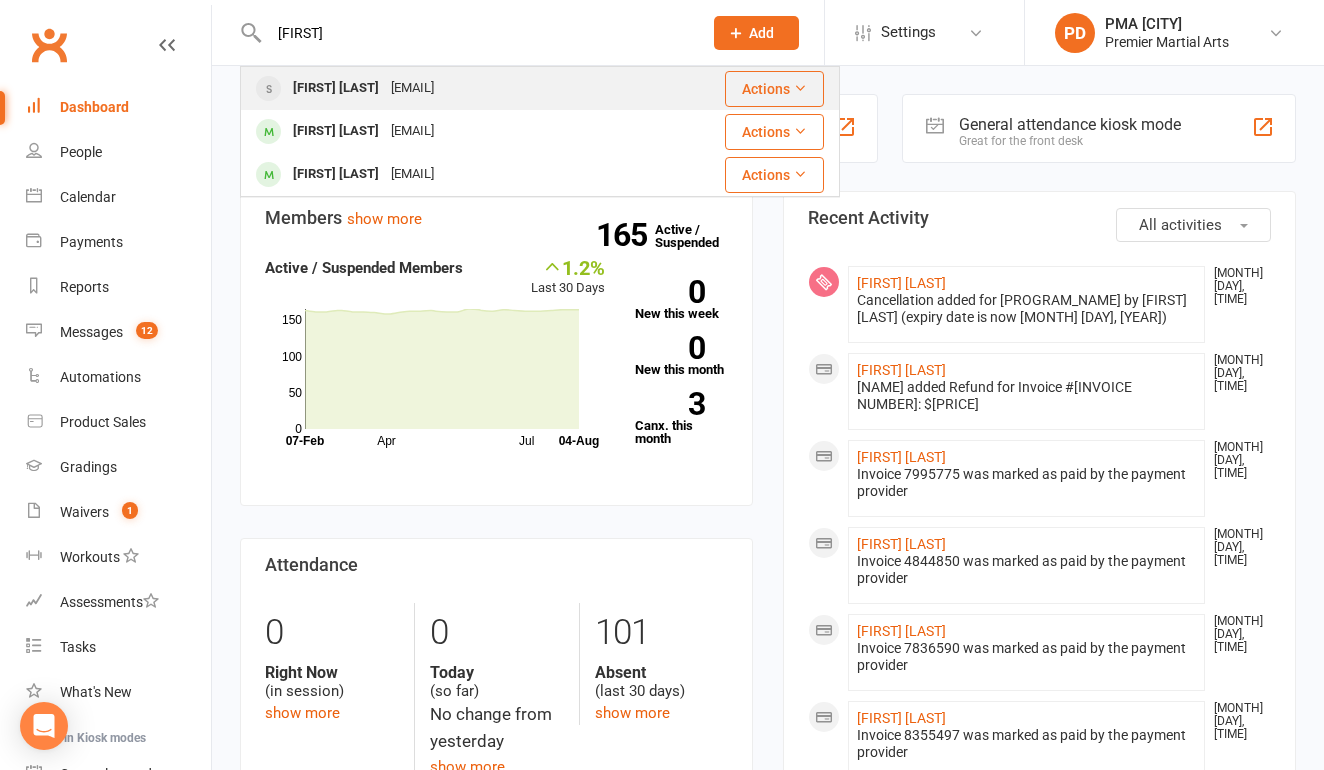 drag, startPoint x: 535, startPoint y: 33, endPoint x: 515, endPoint y: 95, distance: 65.14599 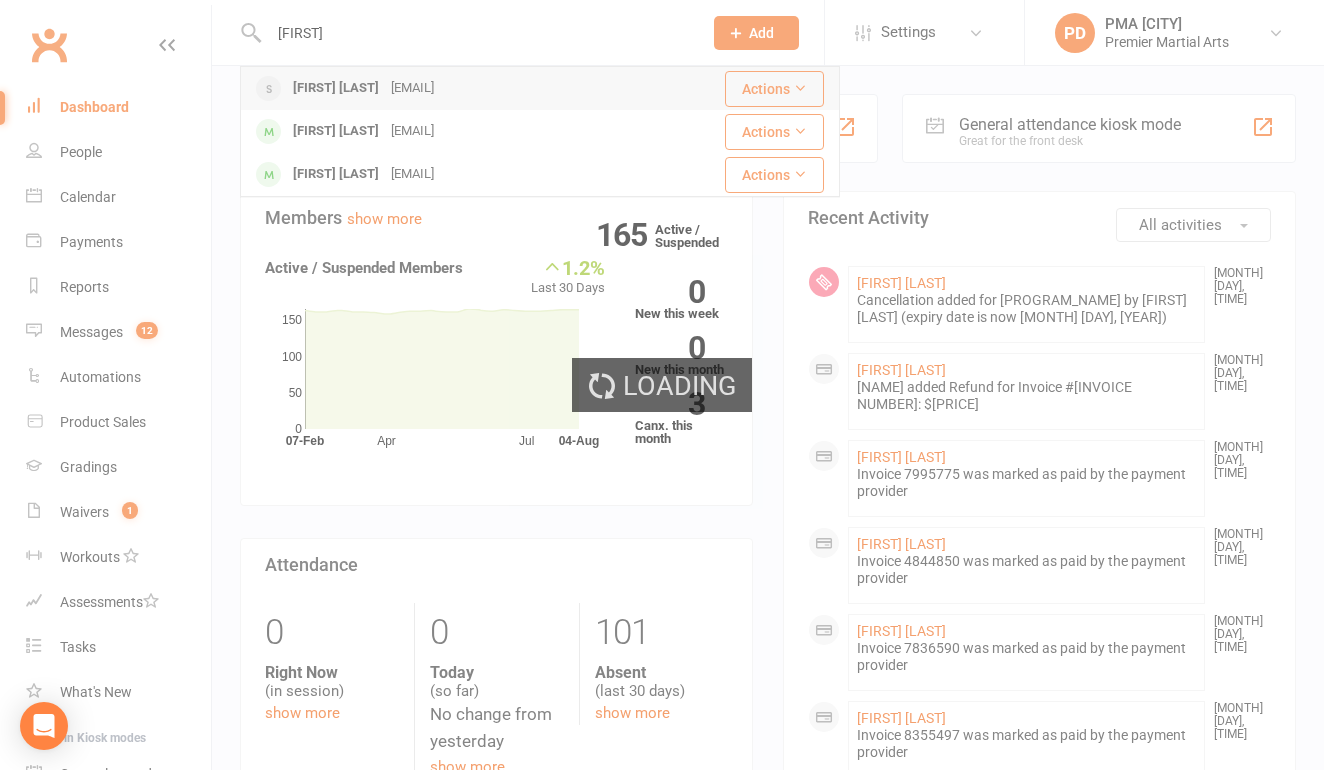 type 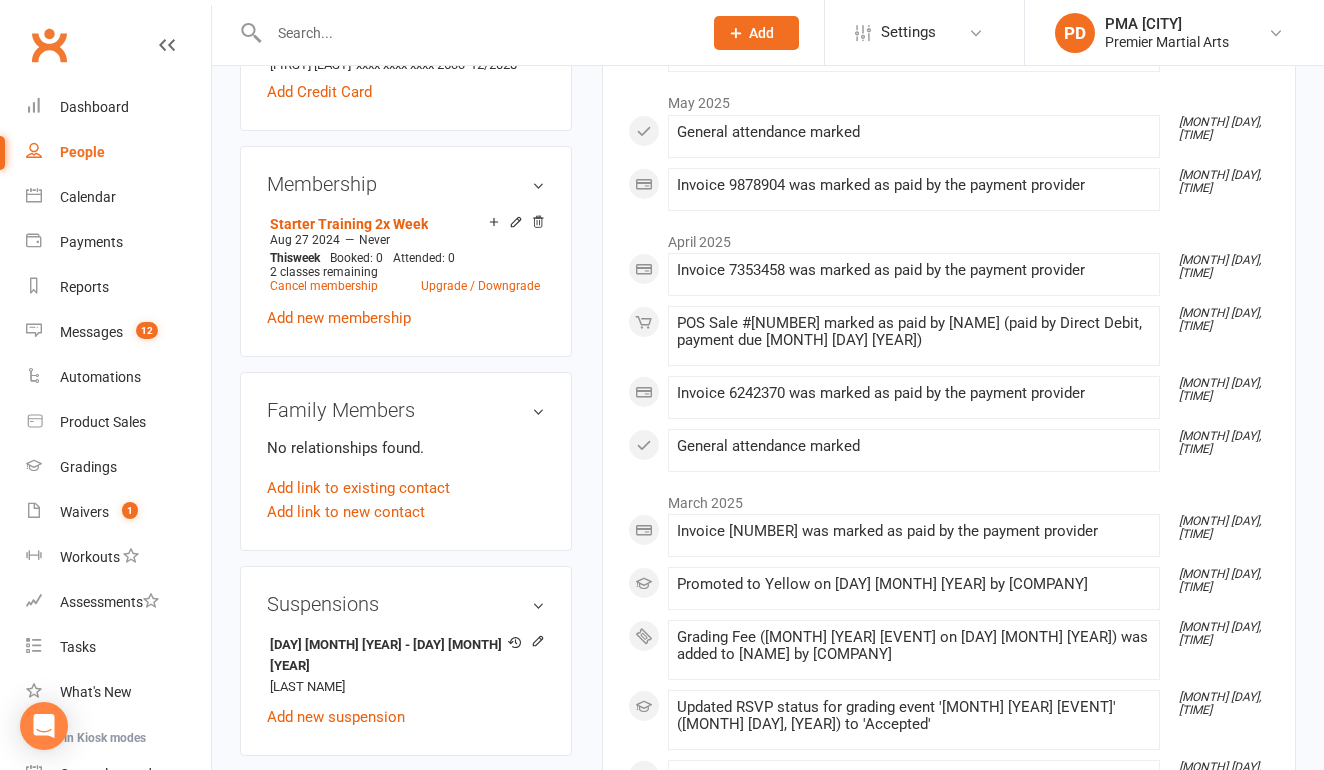 scroll, scrollTop: 780, scrollLeft: 0, axis: vertical 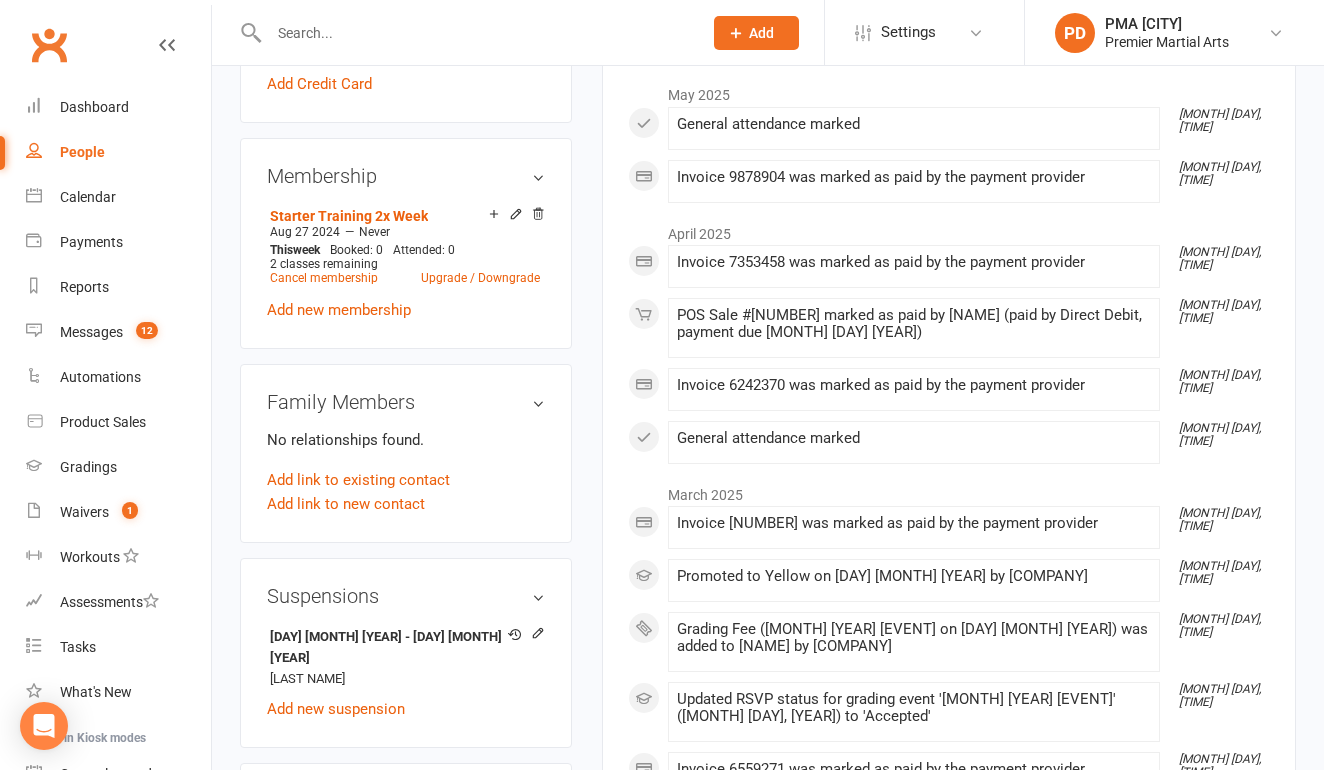 click on "People" at bounding box center [82, 152] 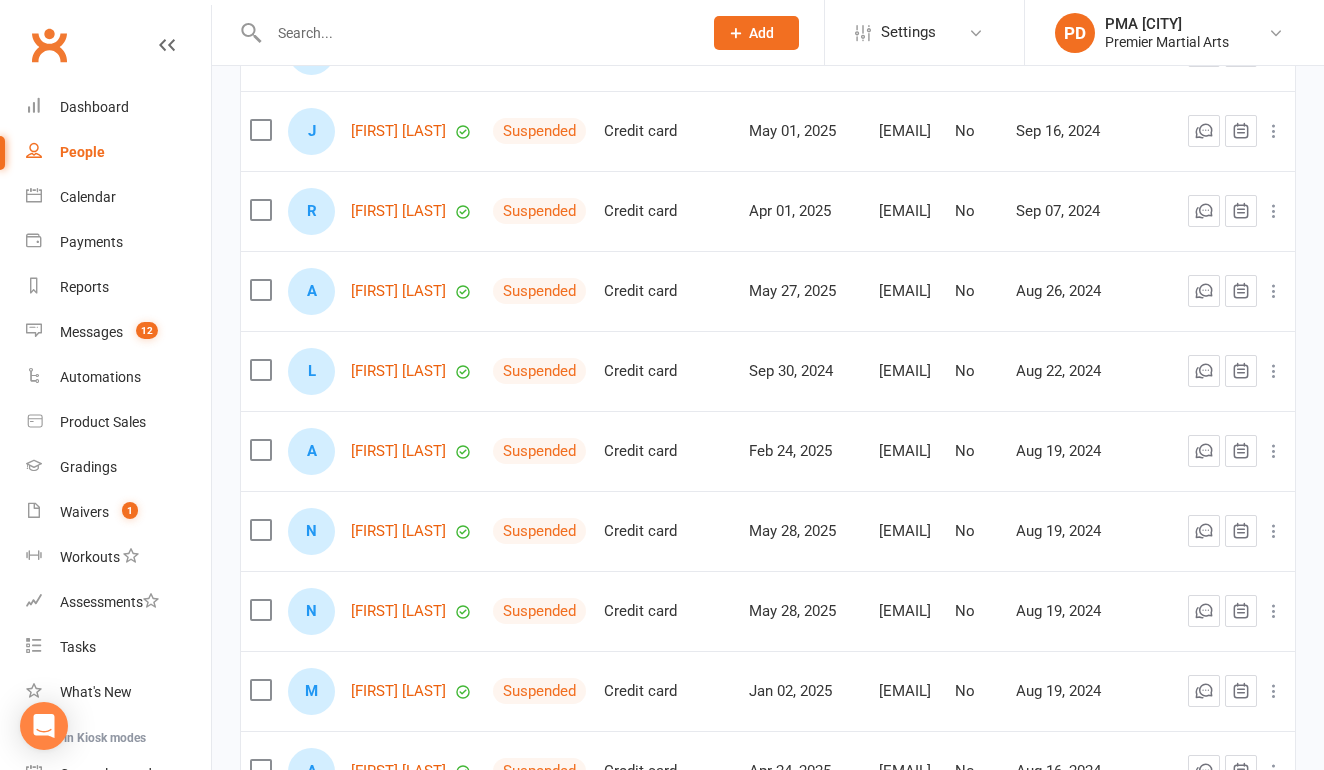 scroll, scrollTop: 827, scrollLeft: 0, axis: vertical 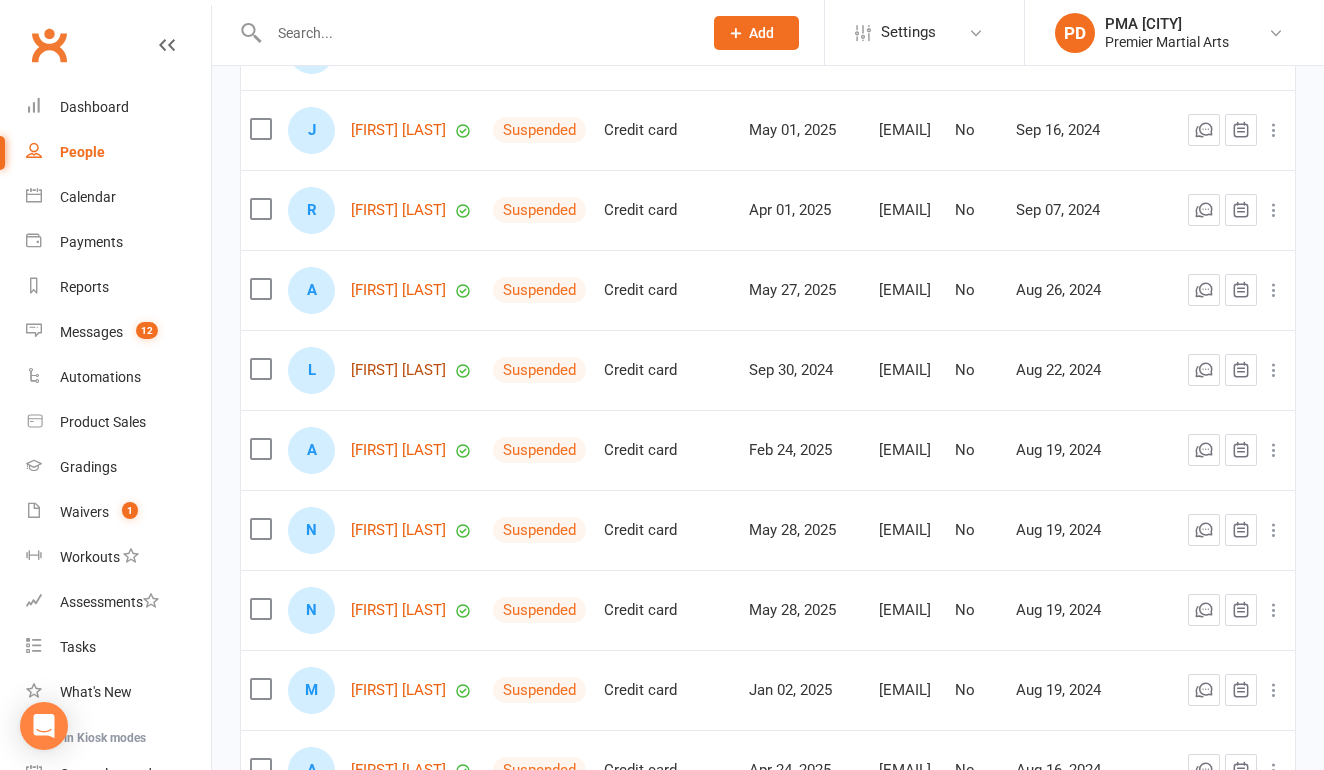 click on "[FIRST] [LAST]" at bounding box center [398, 370] 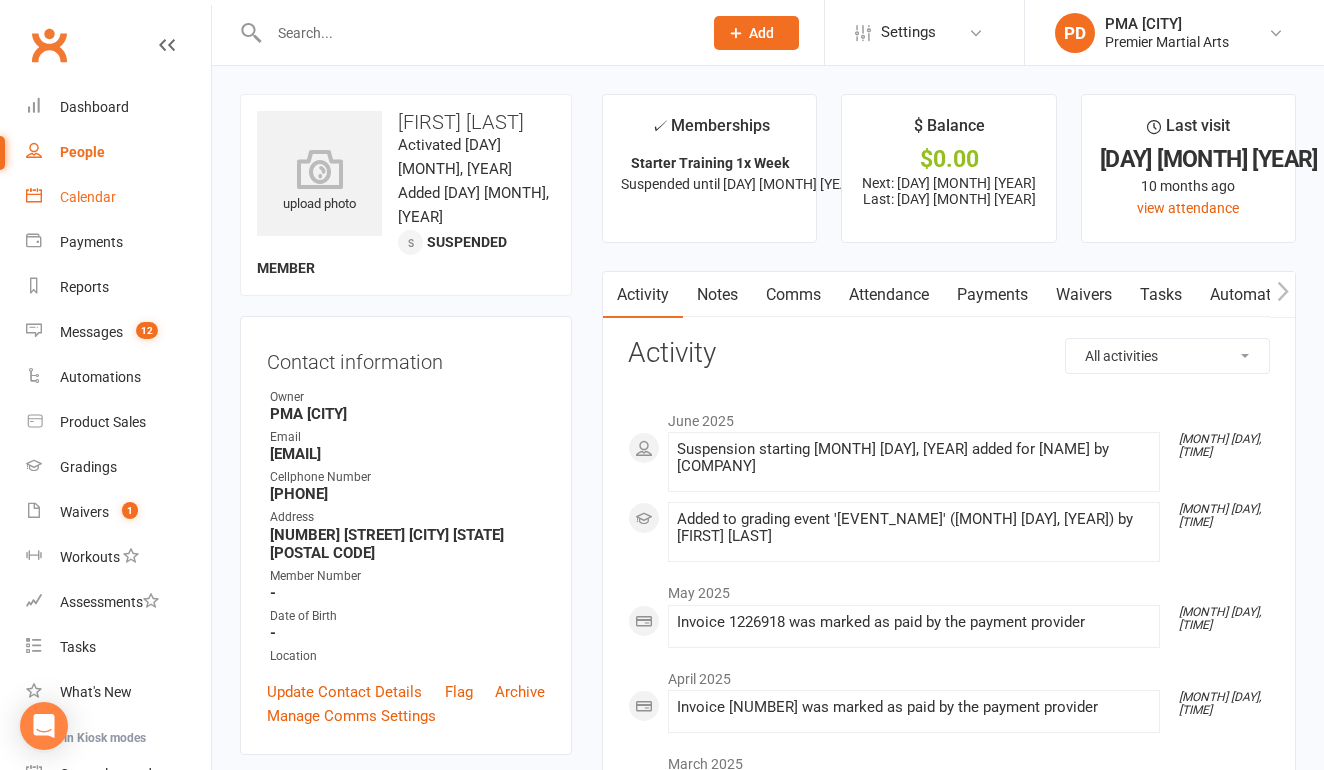 scroll, scrollTop: 0, scrollLeft: 0, axis: both 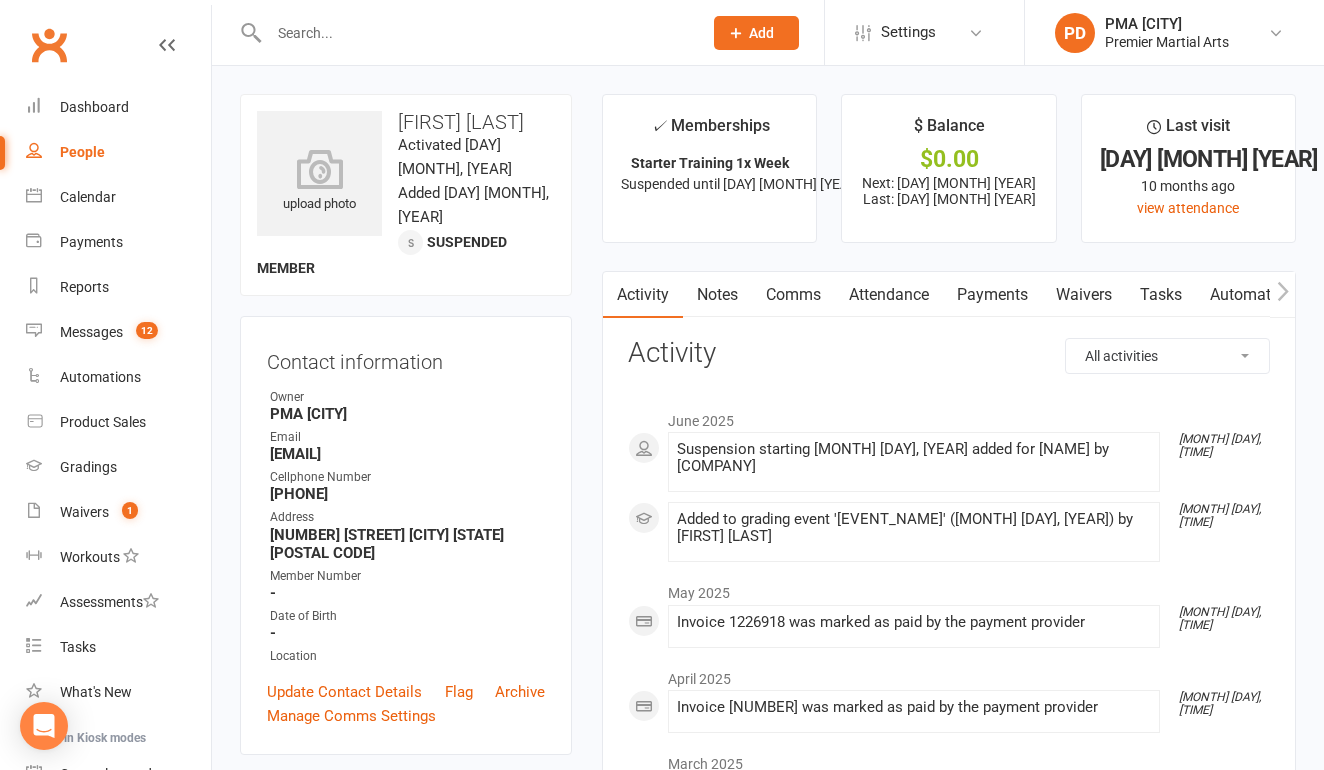 click on "People" at bounding box center [118, 152] 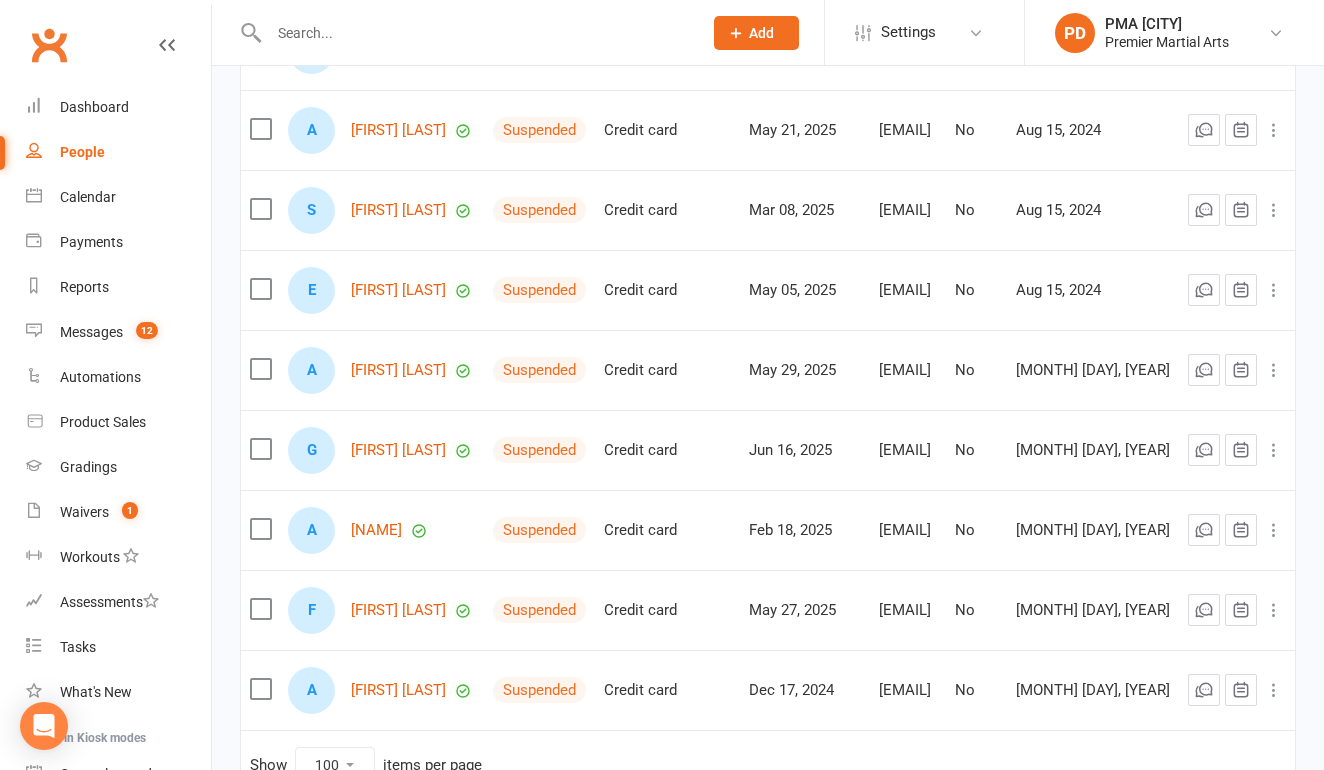 scroll, scrollTop: 1941, scrollLeft: 0, axis: vertical 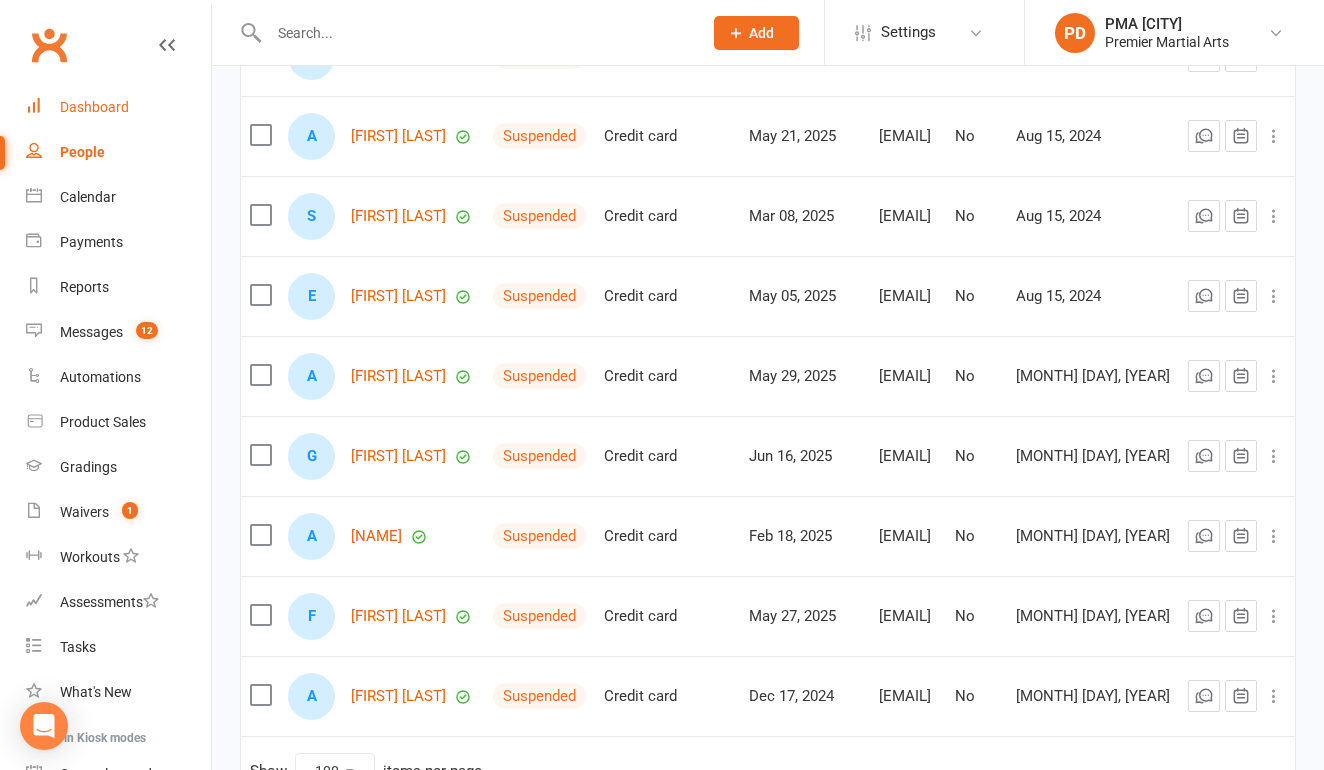 click on "Dashboard" at bounding box center [118, 107] 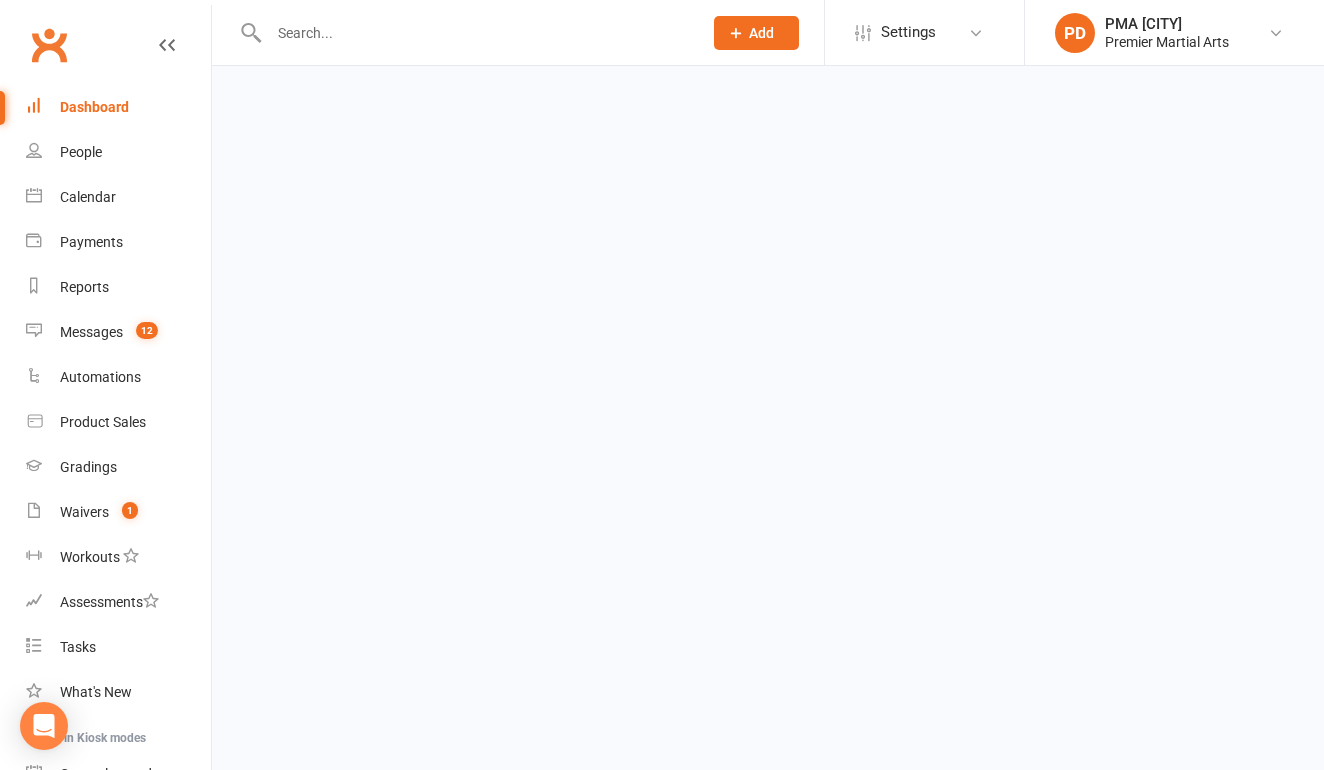 scroll, scrollTop: 0, scrollLeft: 0, axis: both 